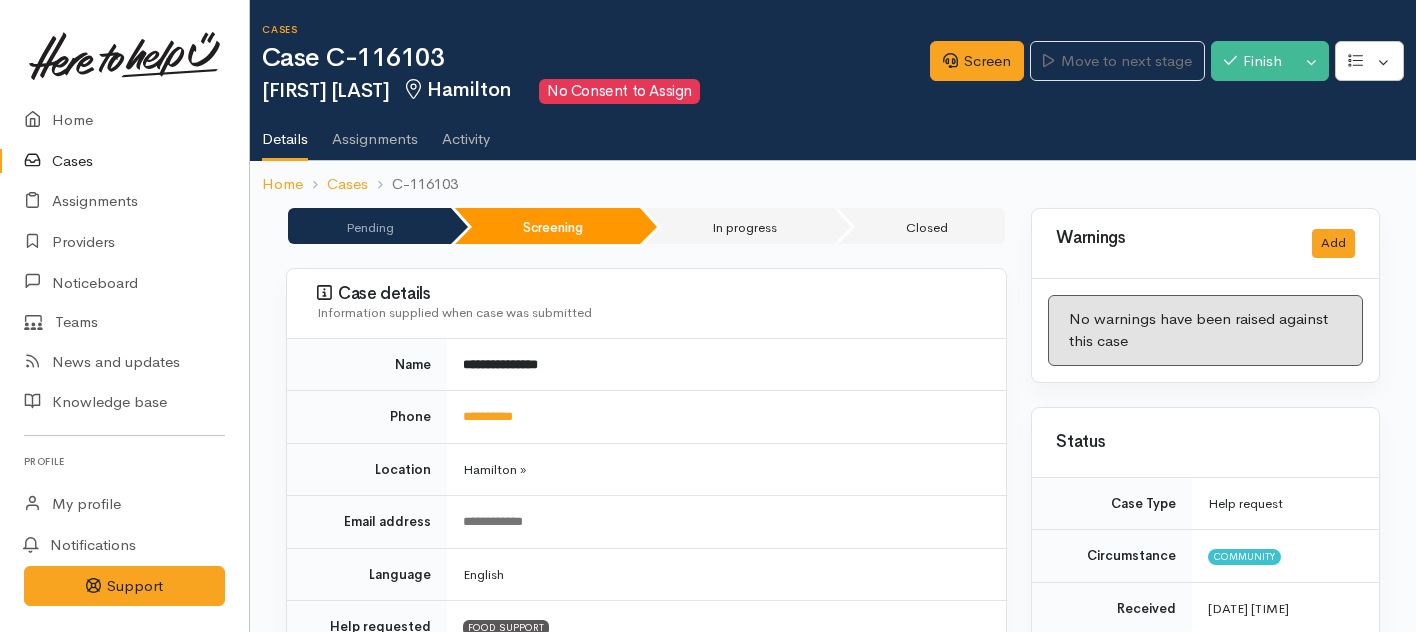 scroll, scrollTop: 1812, scrollLeft: 0, axis: vertical 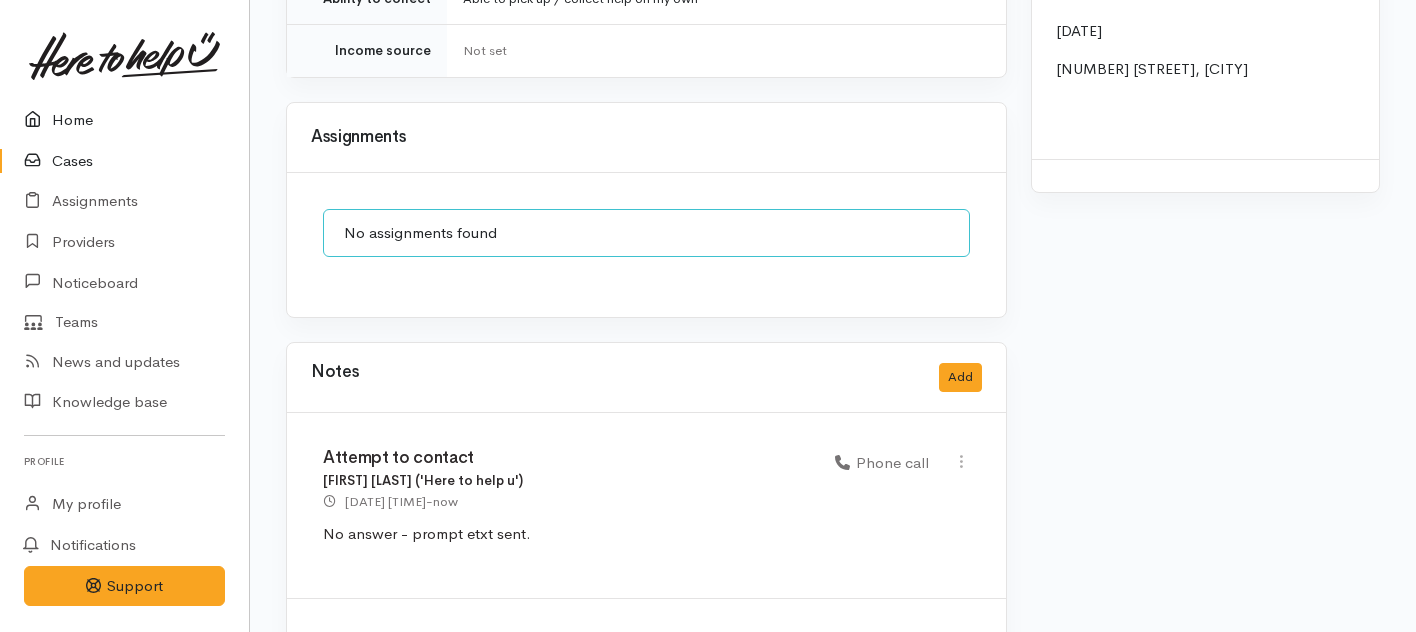 click on "Home" at bounding box center [124, 120] 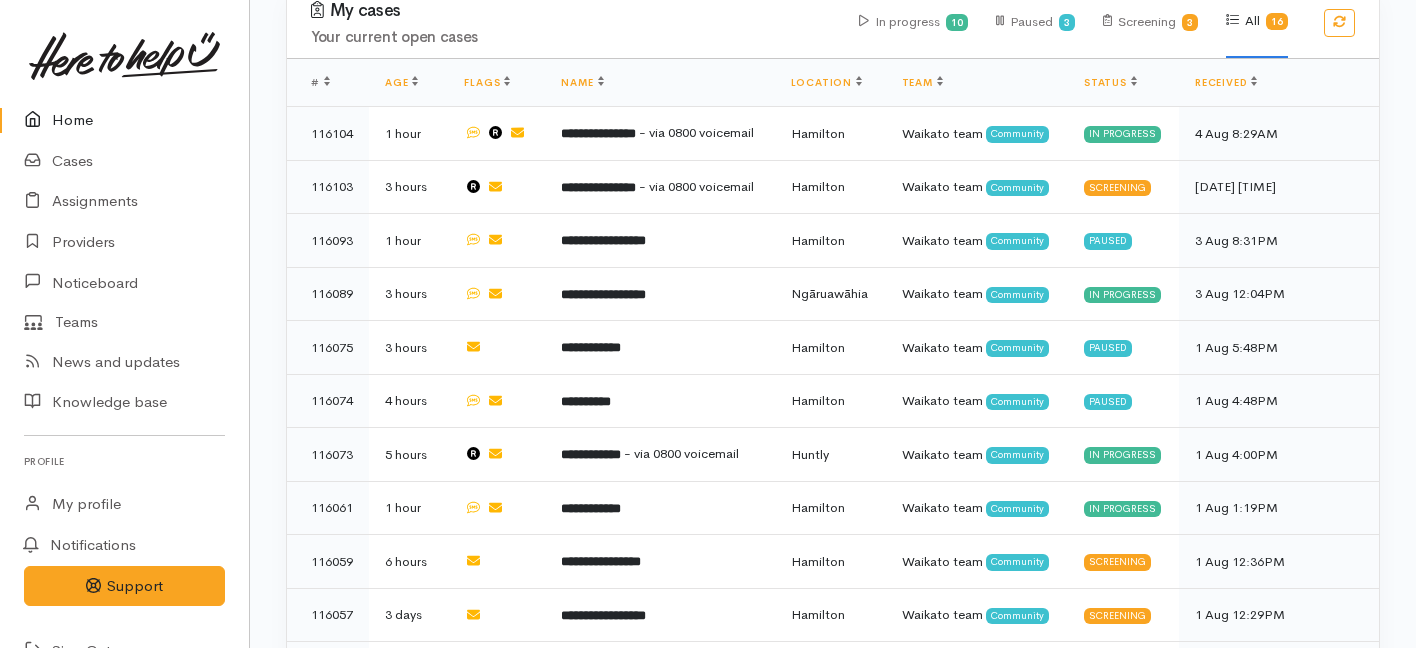 scroll, scrollTop: 1649, scrollLeft: 0, axis: vertical 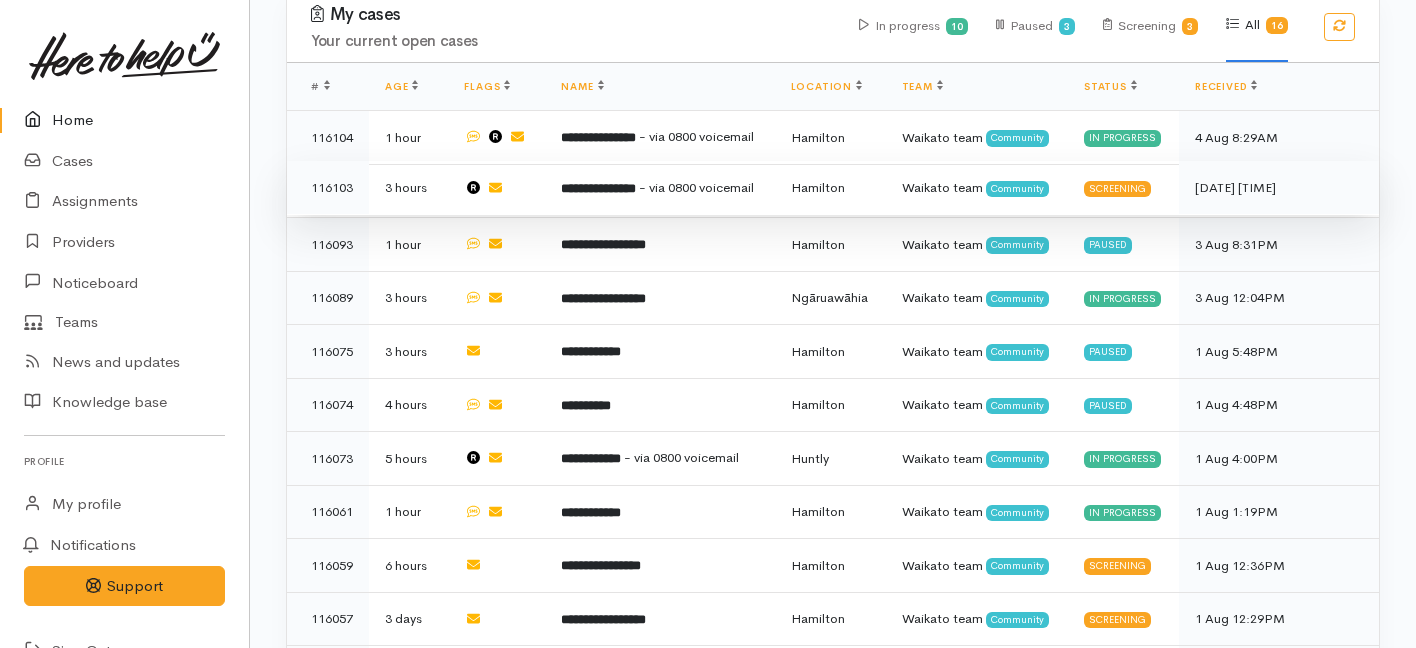 click at bounding box center [496, 188] 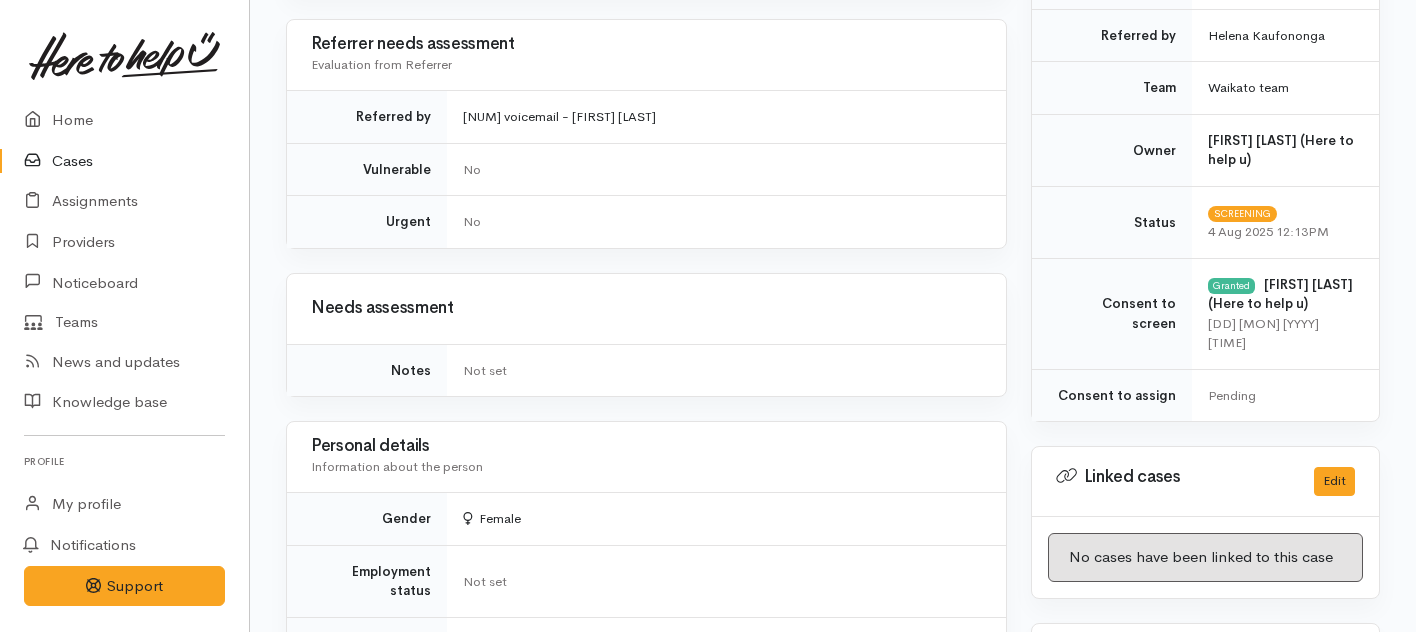 scroll, scrollTop: 2013, scrollLeft: 0, axis: vertical 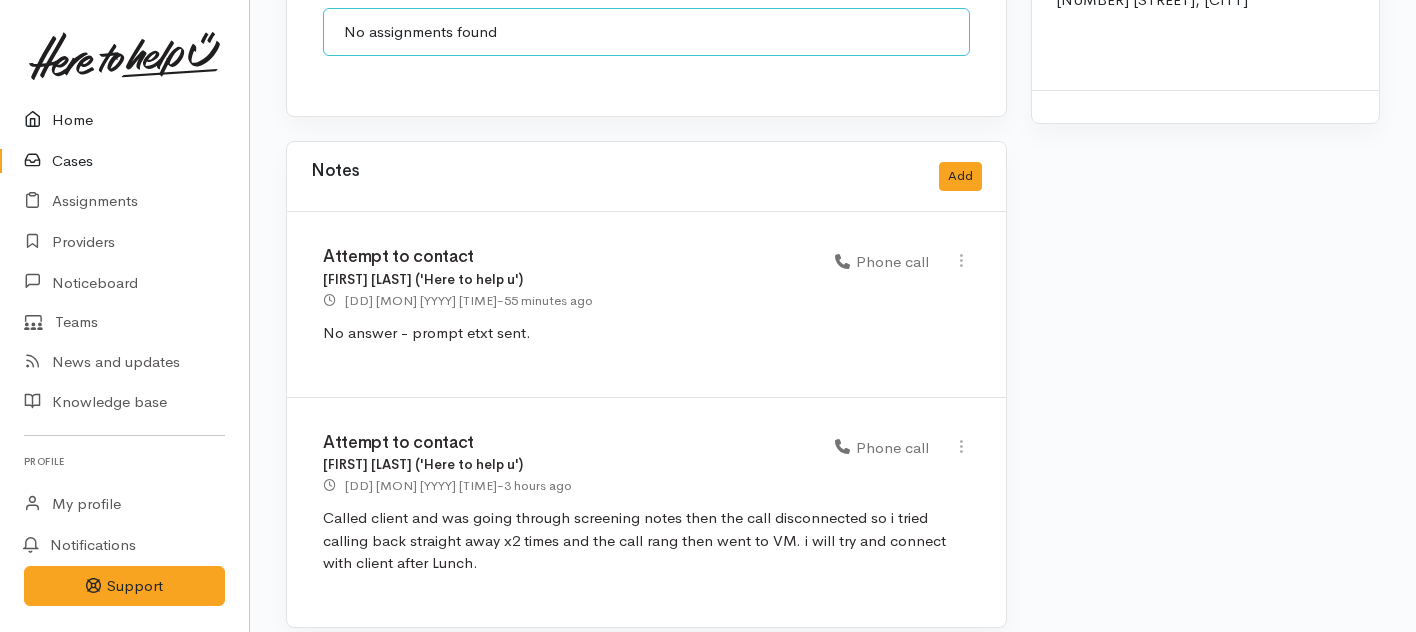 click on "Home" at bounding box center (124, 120) 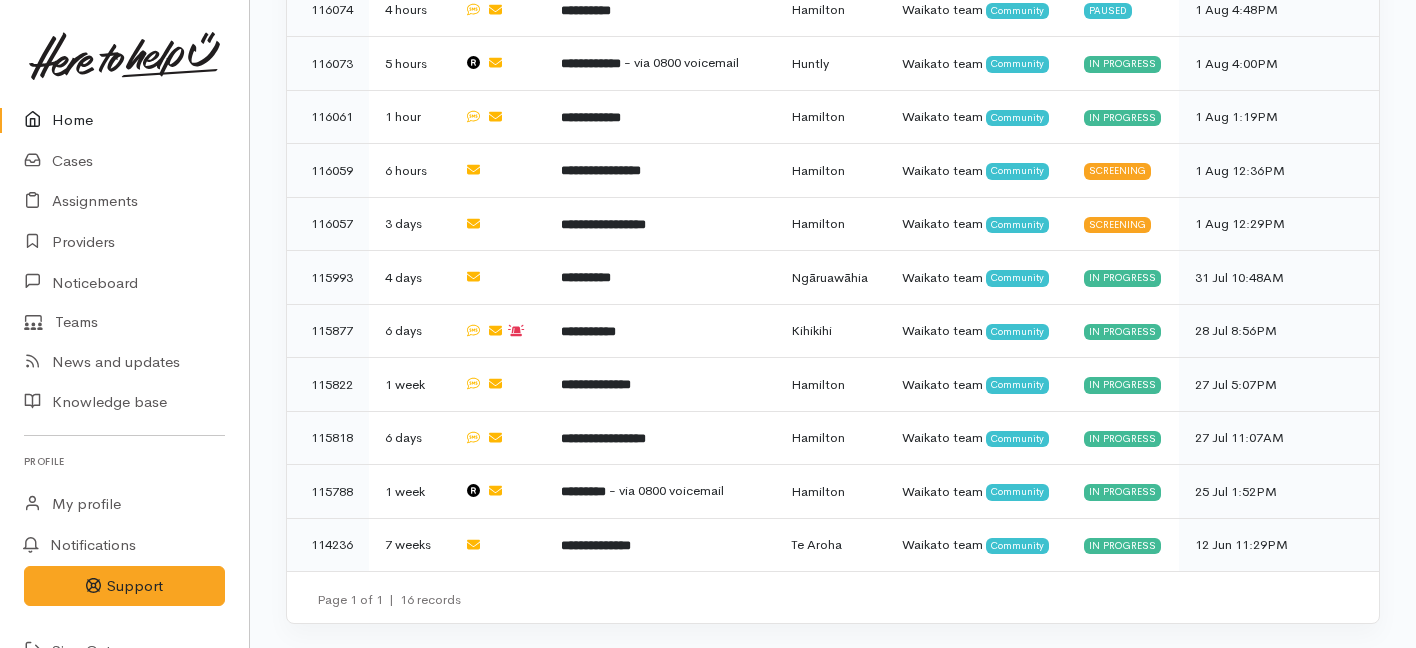scroll, scrollTop: 2100, scrollLeft: 0, axis: vertical 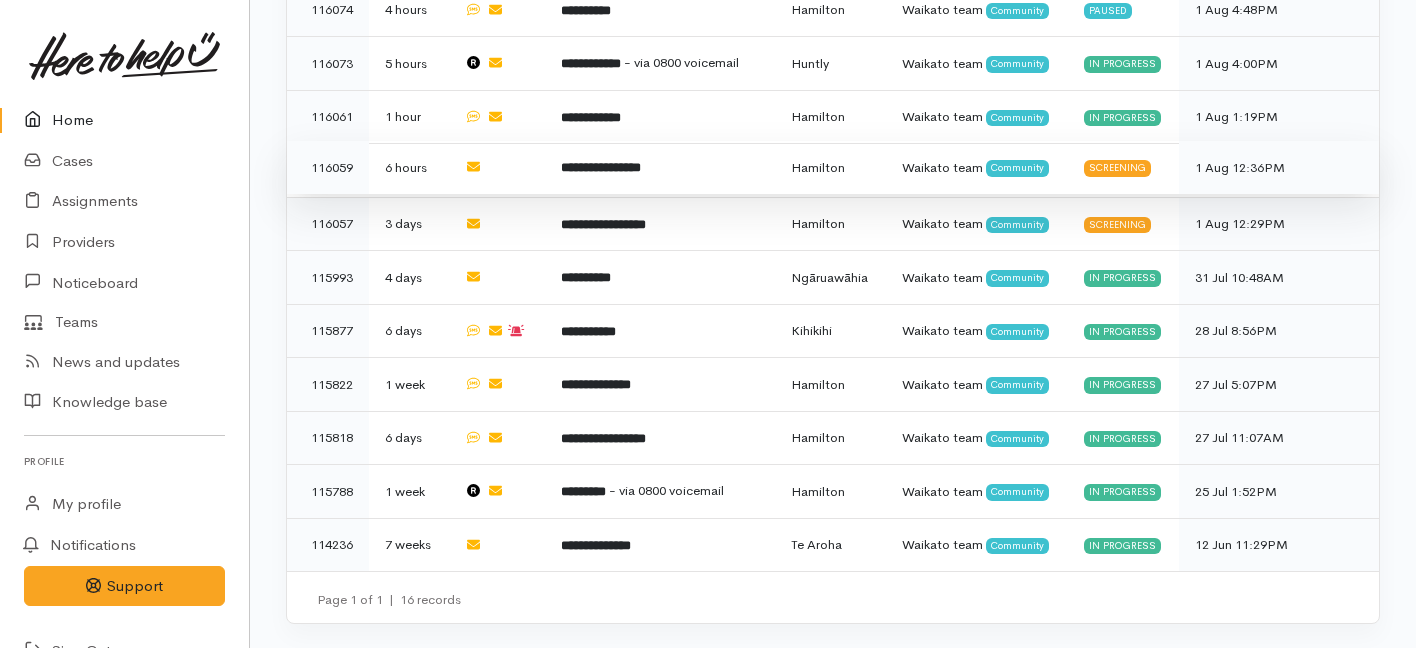 click on "**********" at bounding box center (659, 168) 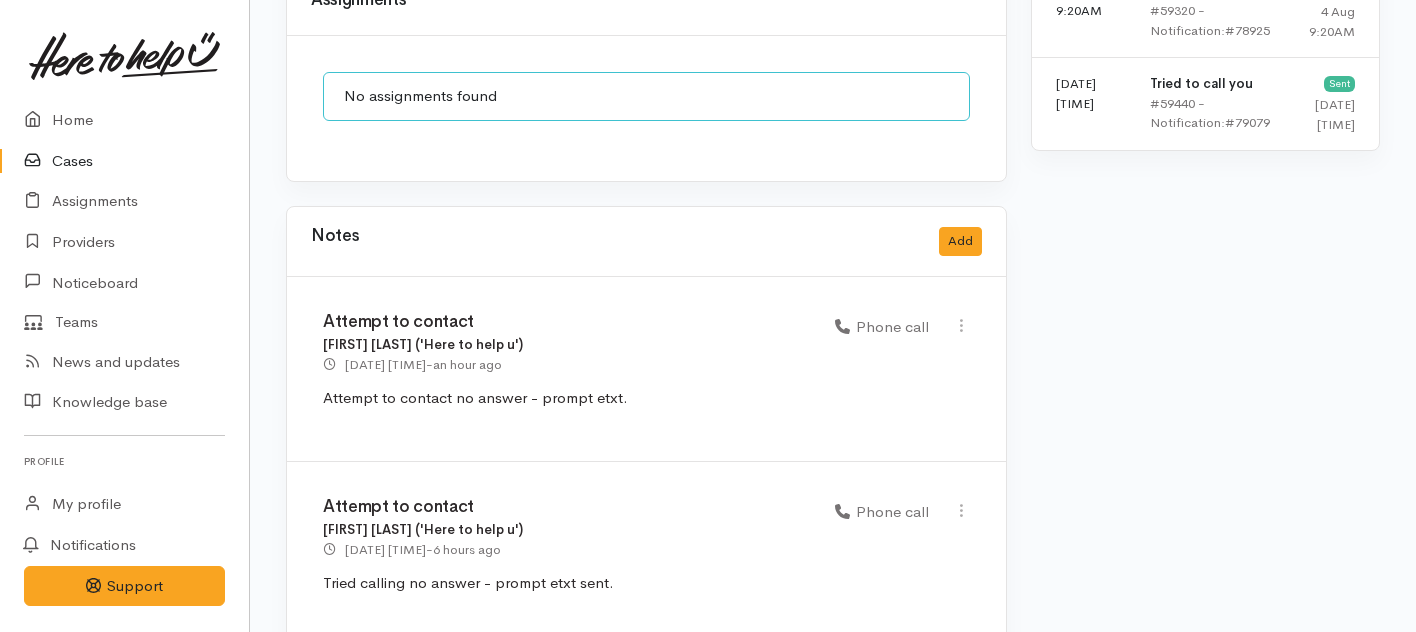 scroll, scrollTop: 1581, scrollLeft: 0, axis: vertical 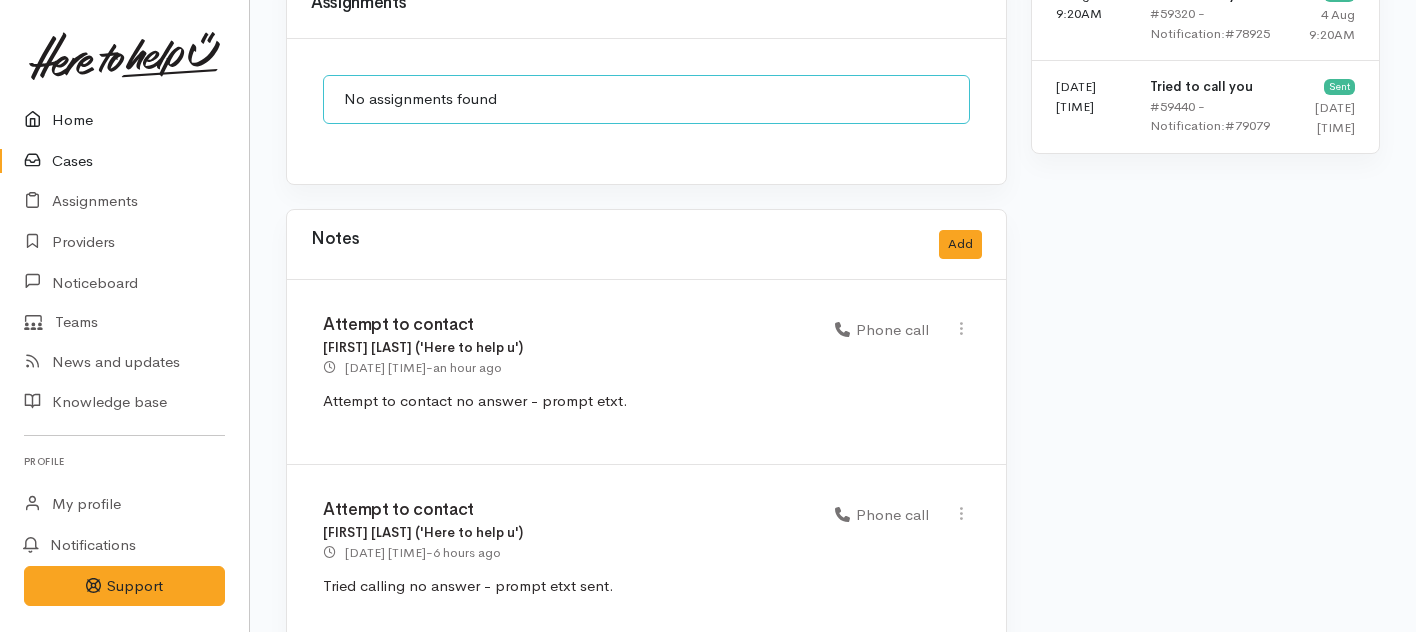 click on "Home" at bounding box center (124, 120) 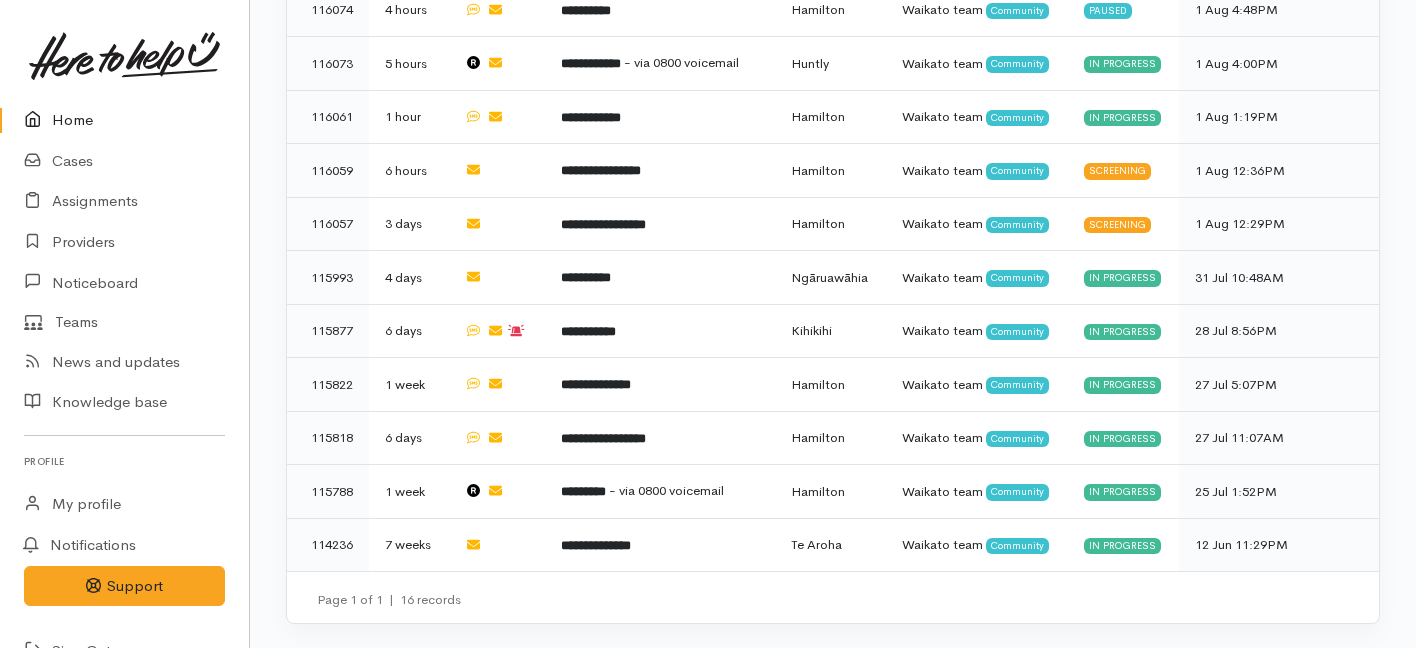 scroll, scrollTop: 2318, scrollLeft: 0, axis: vertical 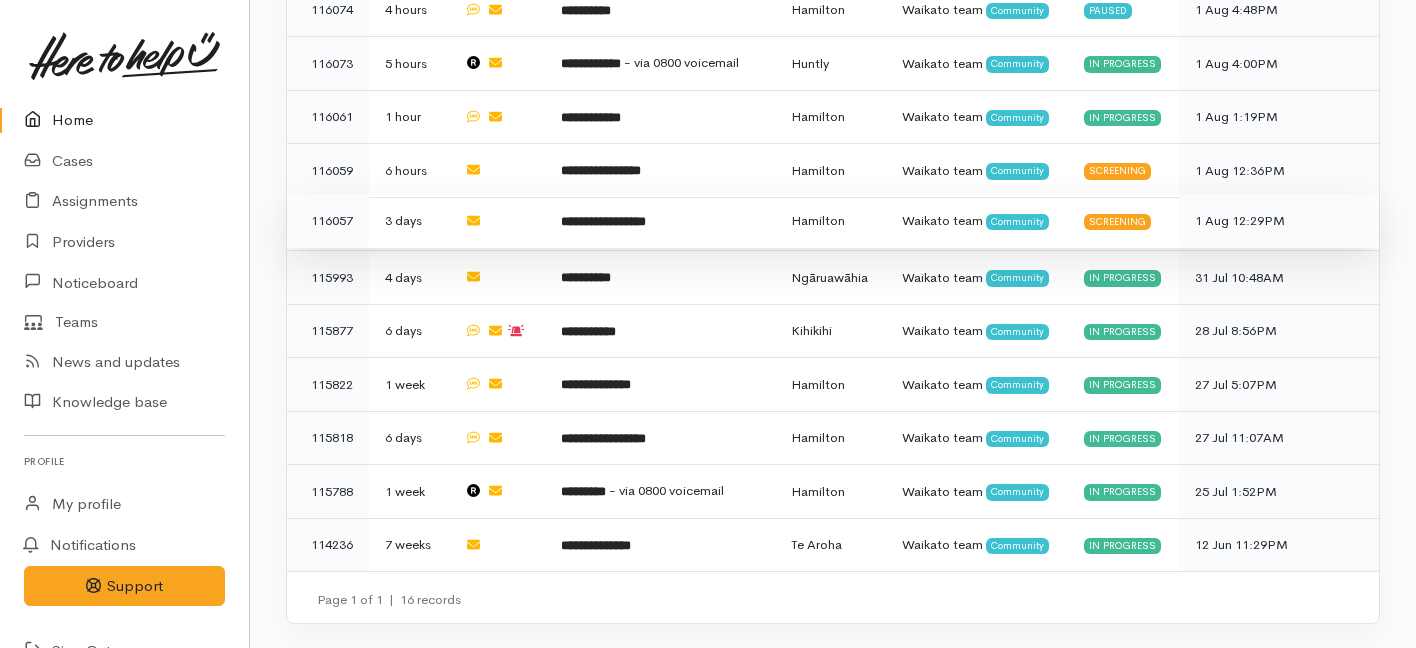 click on "**********" at bounding box center [659, 221] 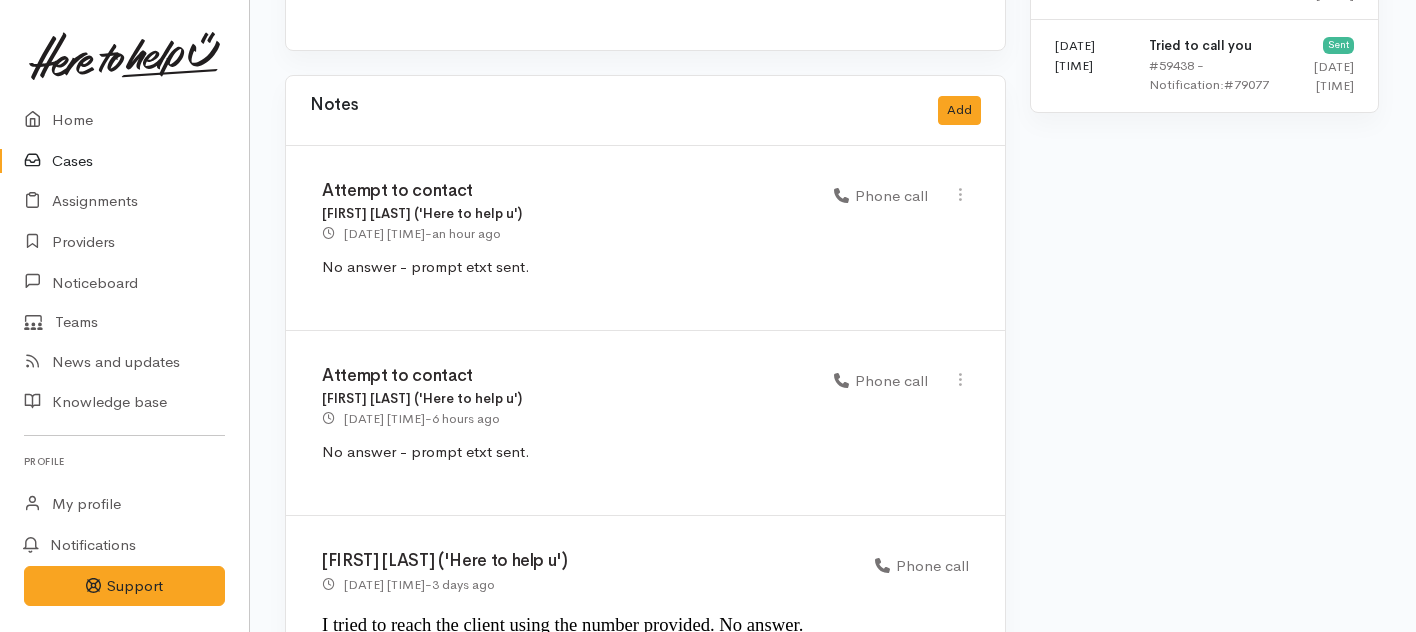 scroll, scrollTop: 1776, scrollLeft: 1, axis: both 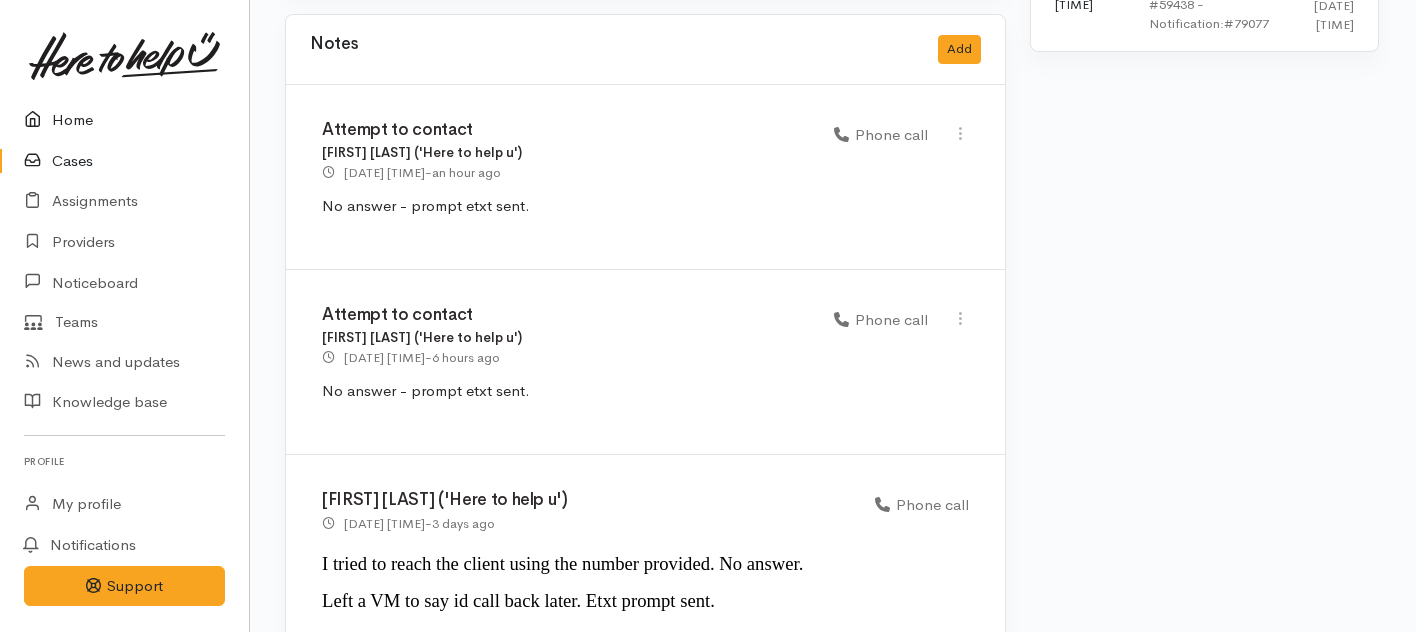 click on "Home" at bounding box center [124, 120] 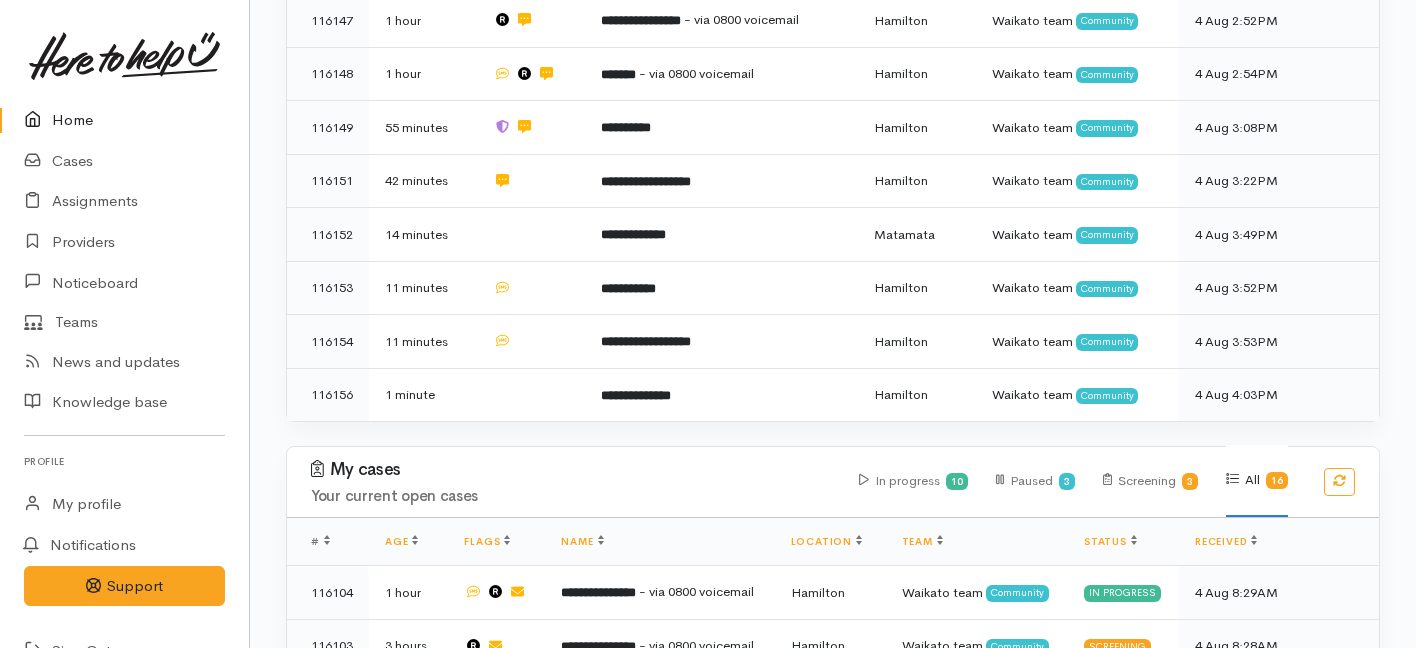 scroll, scrollTop: 1511, scrollLeft: 0, axis: vertical 